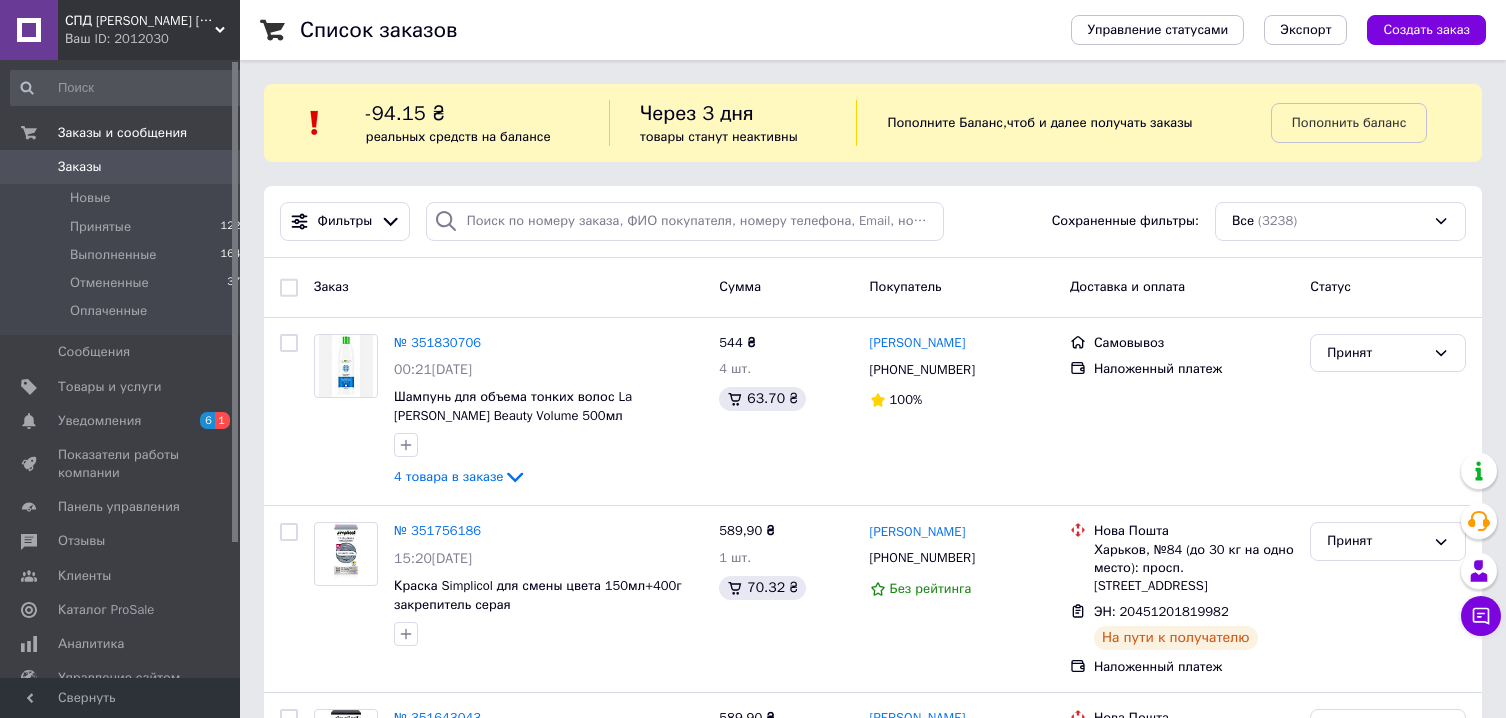 scroll, scrollTop: 0, scrollLeft: 0, axis: both 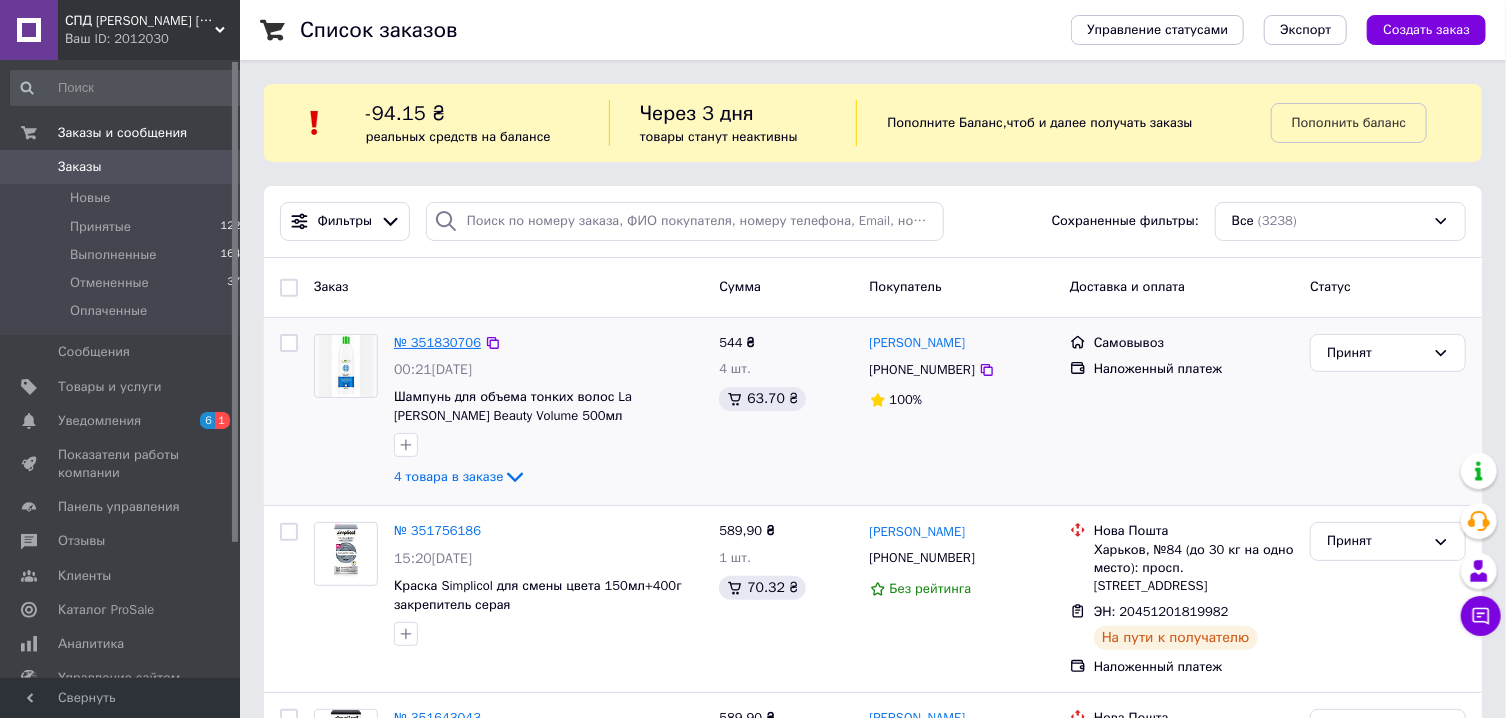 click on "№ 351830706" at bounding box center [437, 342] 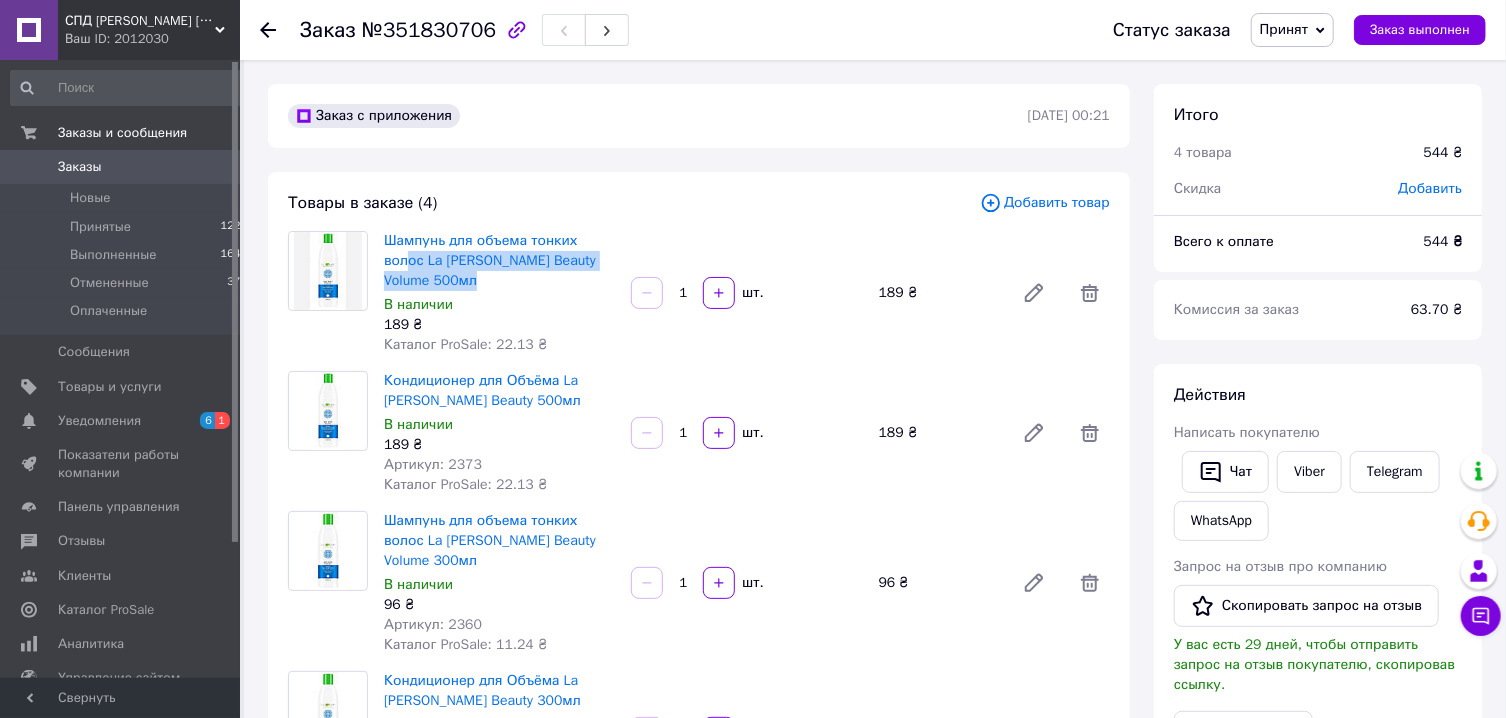 drag, startPoint x: 465, startPoint y: 286, endPoint x: 408, endPoint y: 271, distance: 58.940647 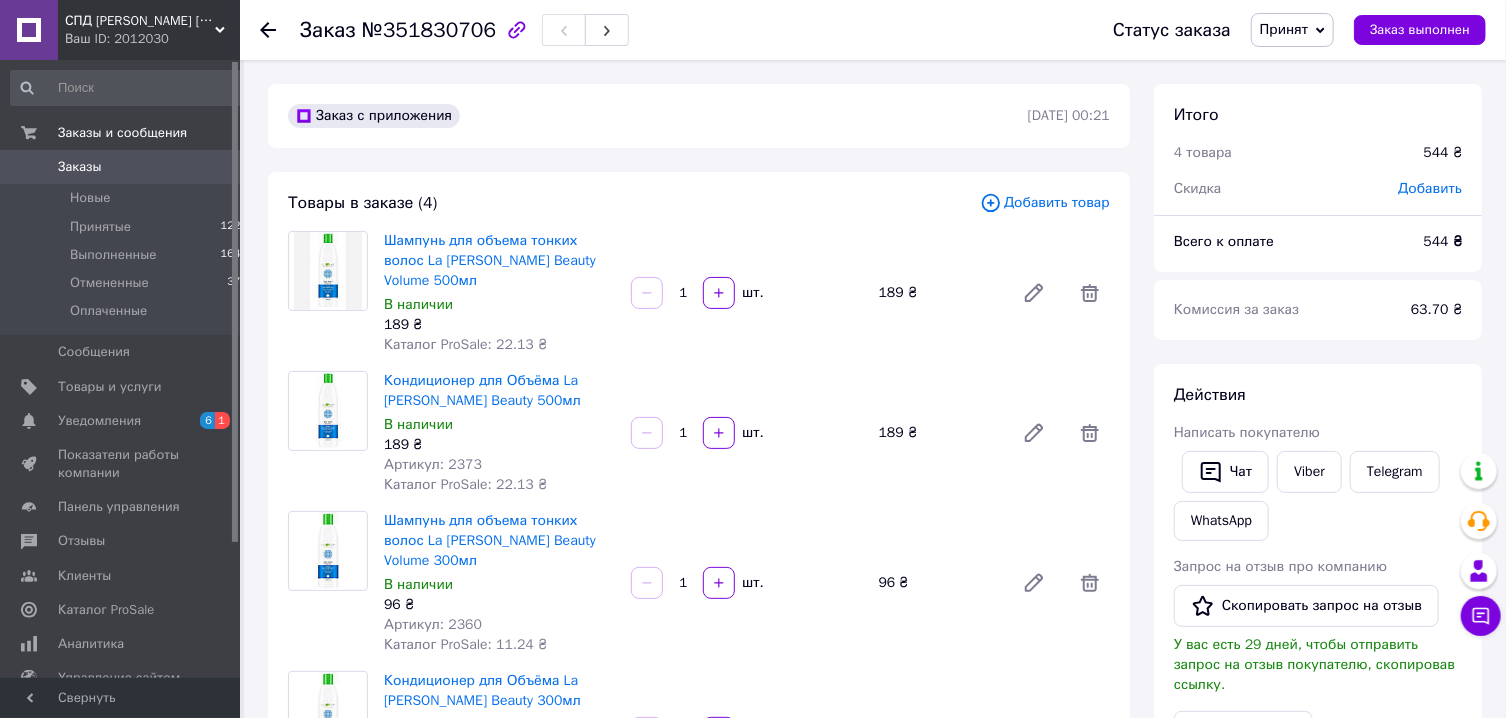 click on "В наличии" at bounding box center [499, 305] 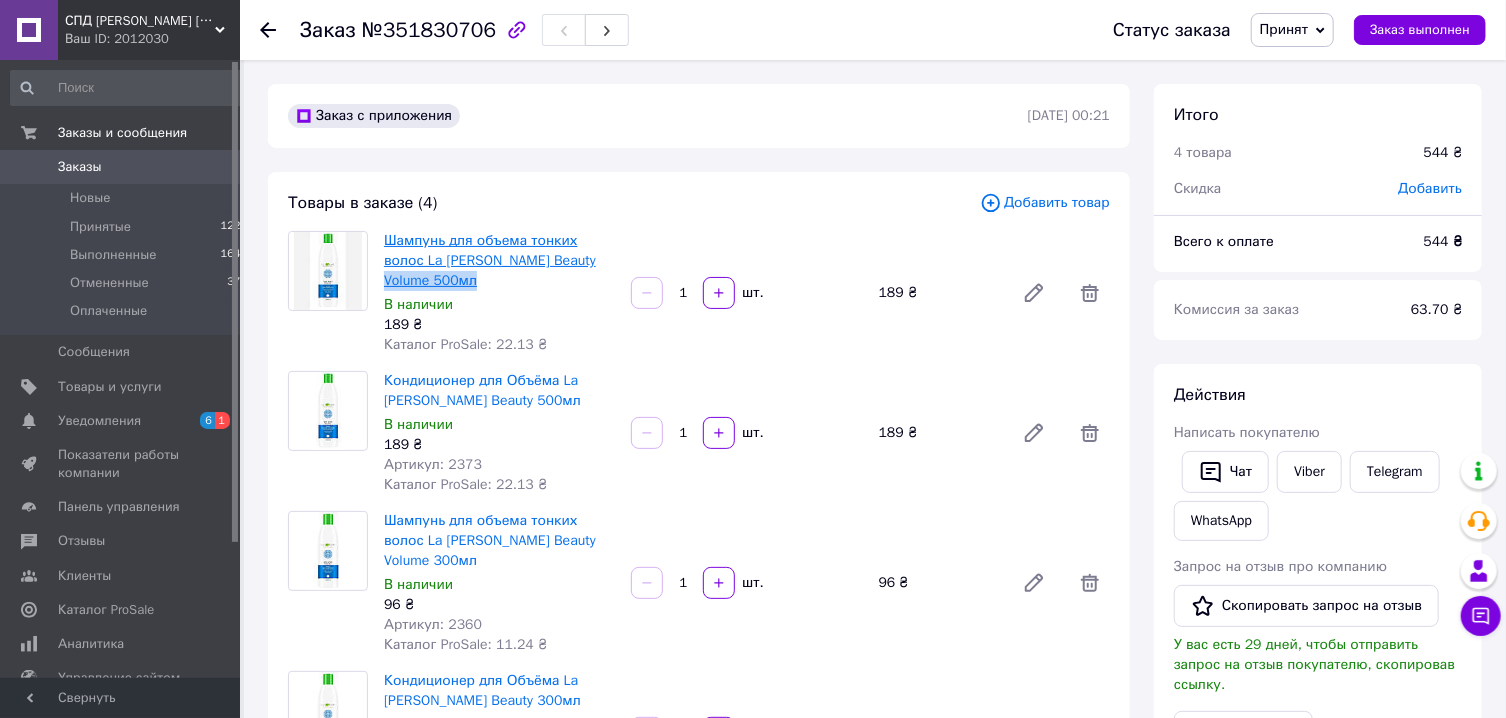 drag, startPoint x: 488, startPoint y: 290, endPoint x: 385, endPoint y: 287, distance: 103.04368 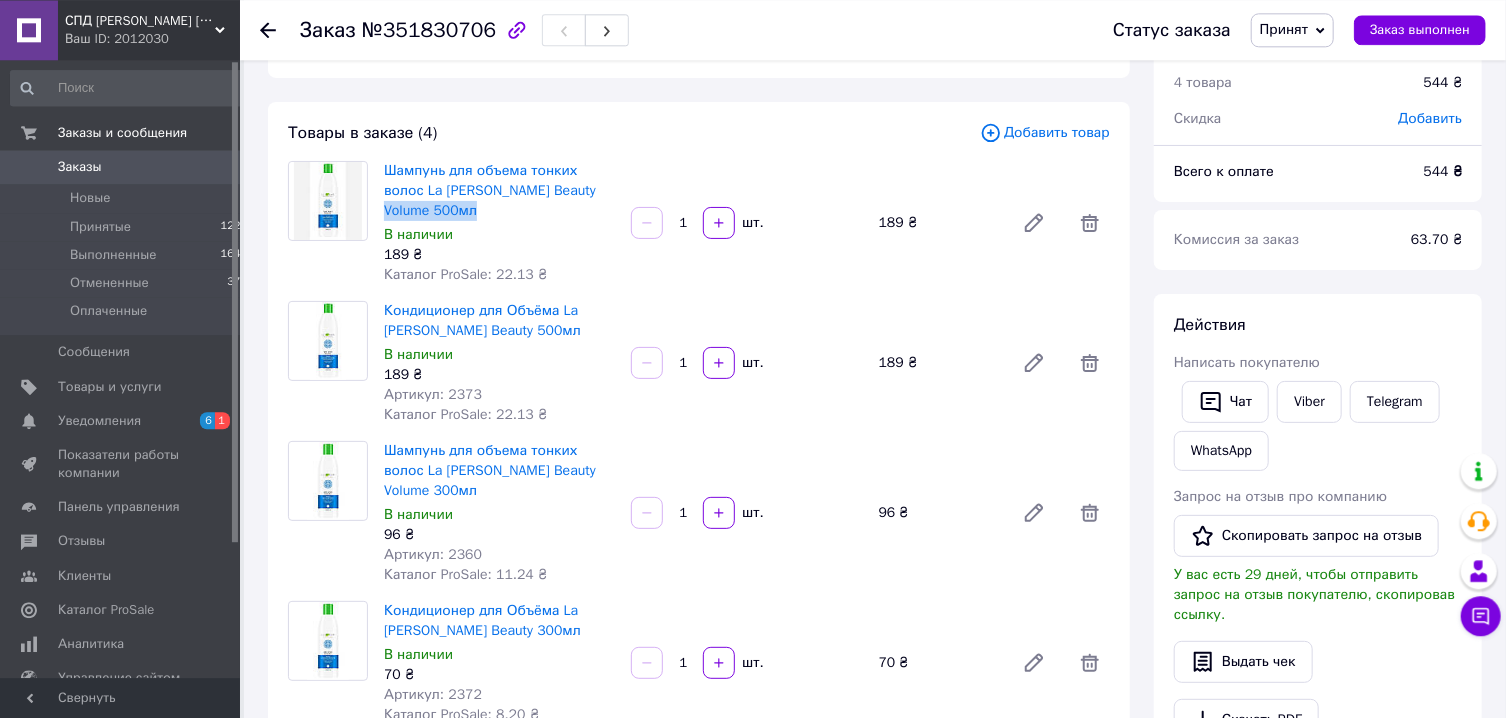 scroll, scrollTop: 214, scrollLeft: 0, axis: vertical 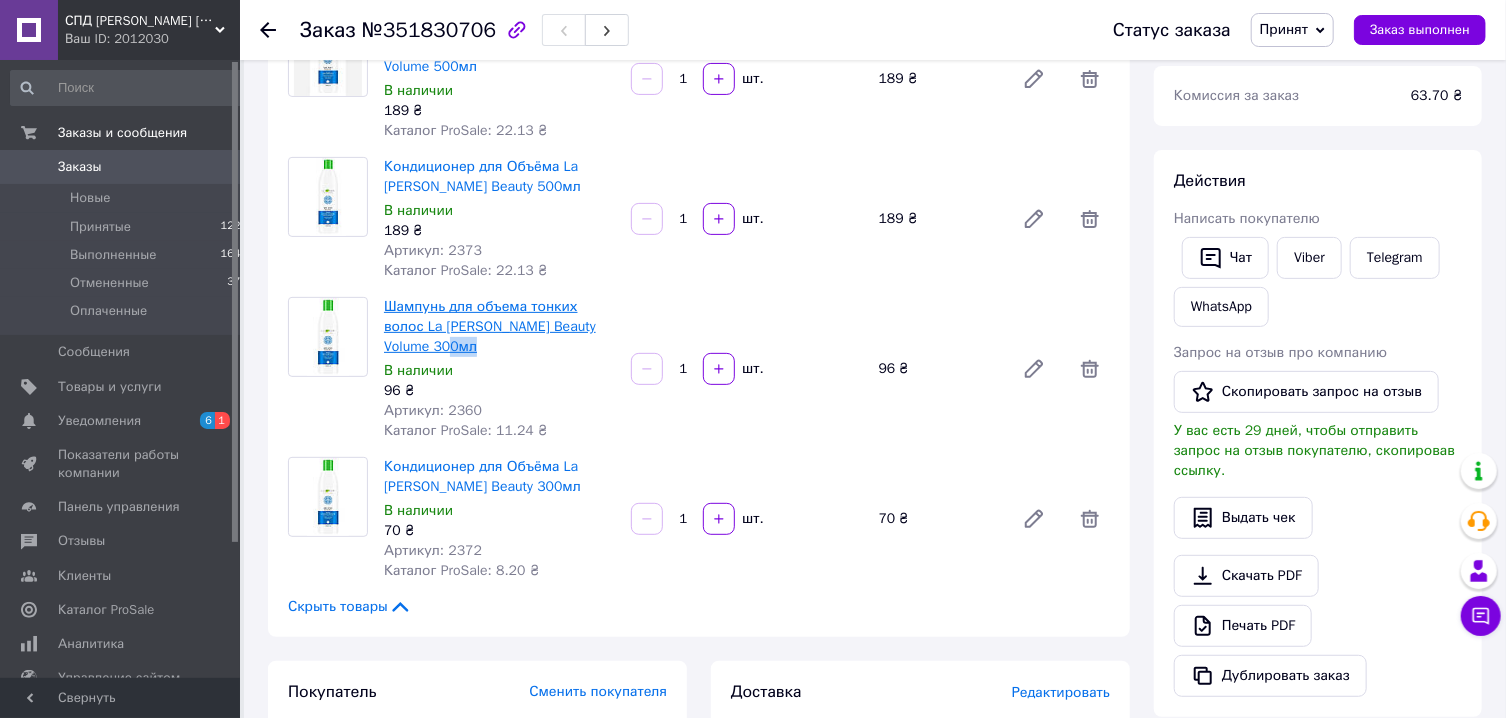 drag, startPoint x: 486, startPoint y: 350, endPoint x: 452, endPoint y: 351, distance: 34.0147 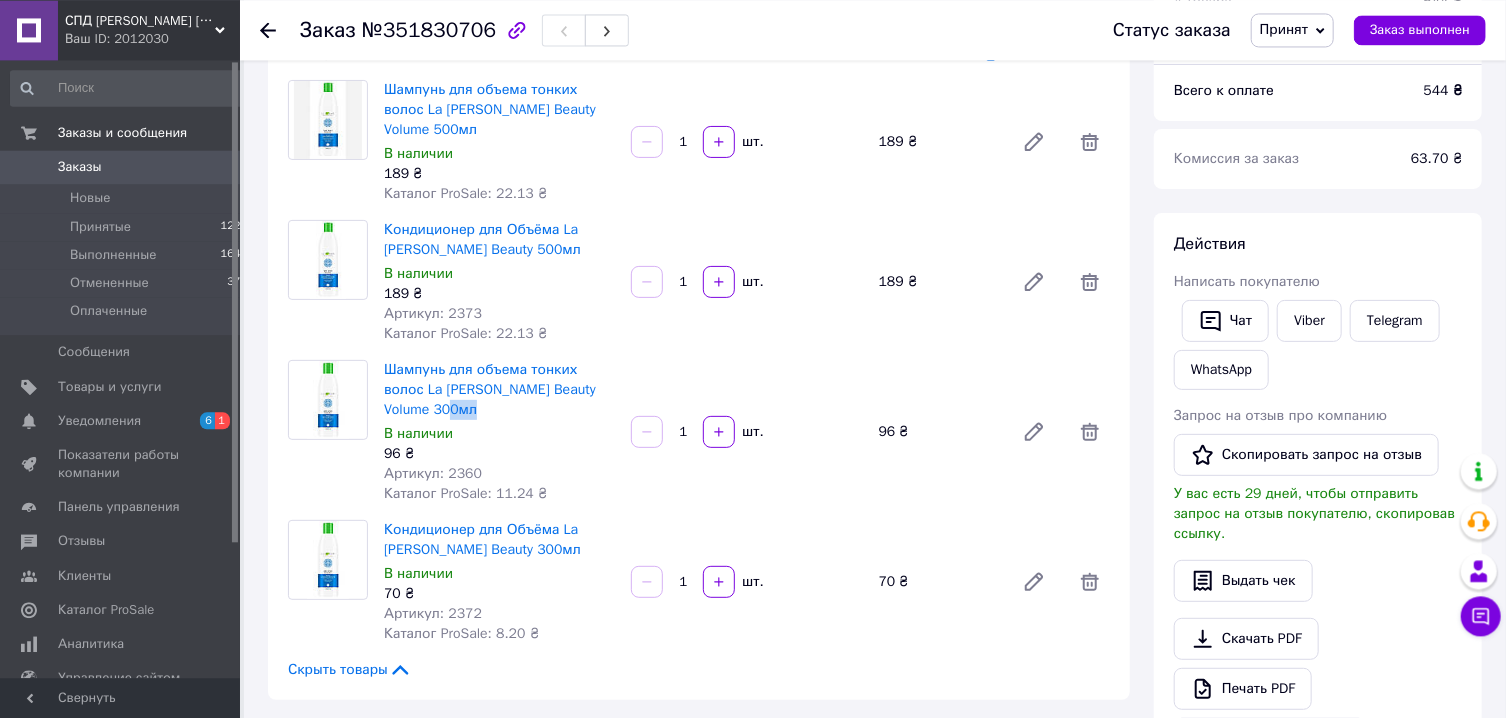 scroll, scrollTop: 107, scrollLeft: 0, axis: vertical 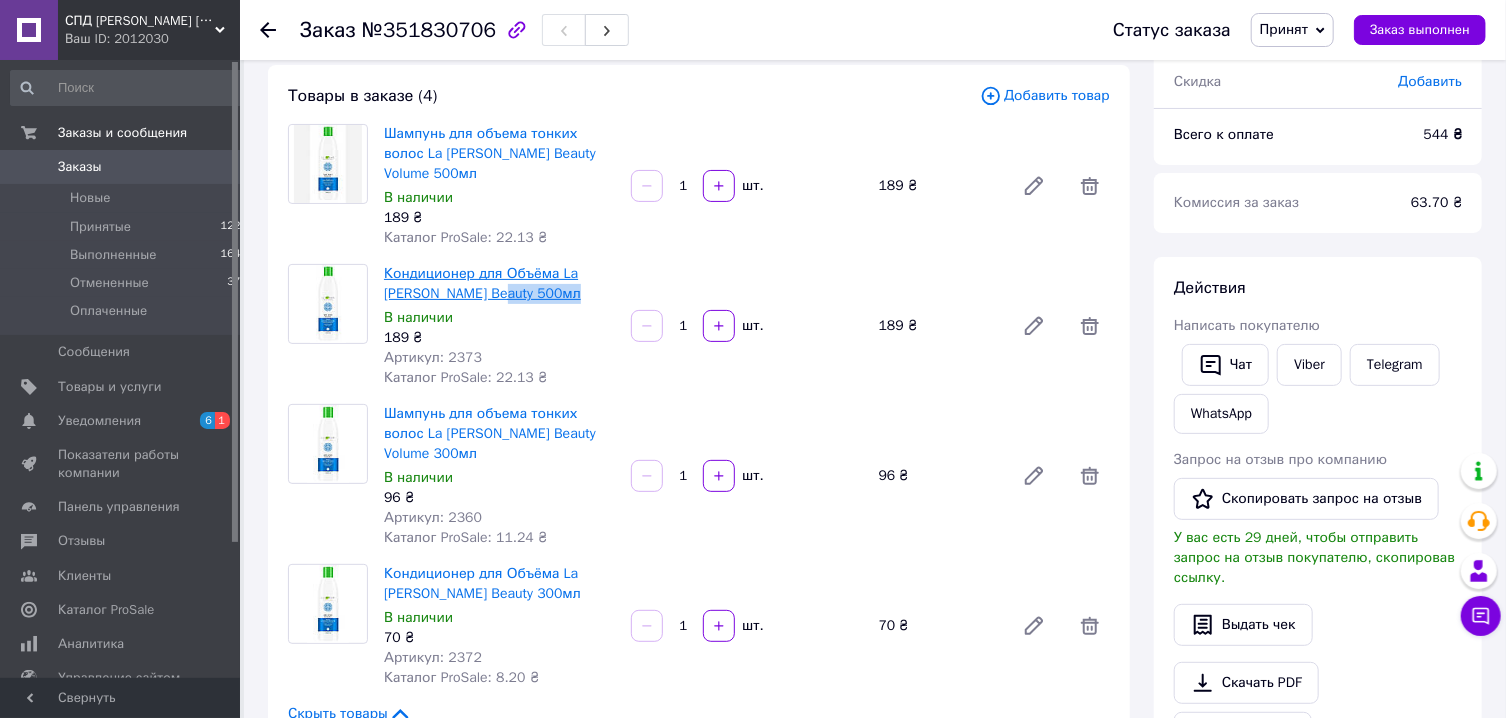 drag, startPoint x: 573, startPoint y: 294, endPoint x: 497, endPoint y: 293, distance: 76.00658 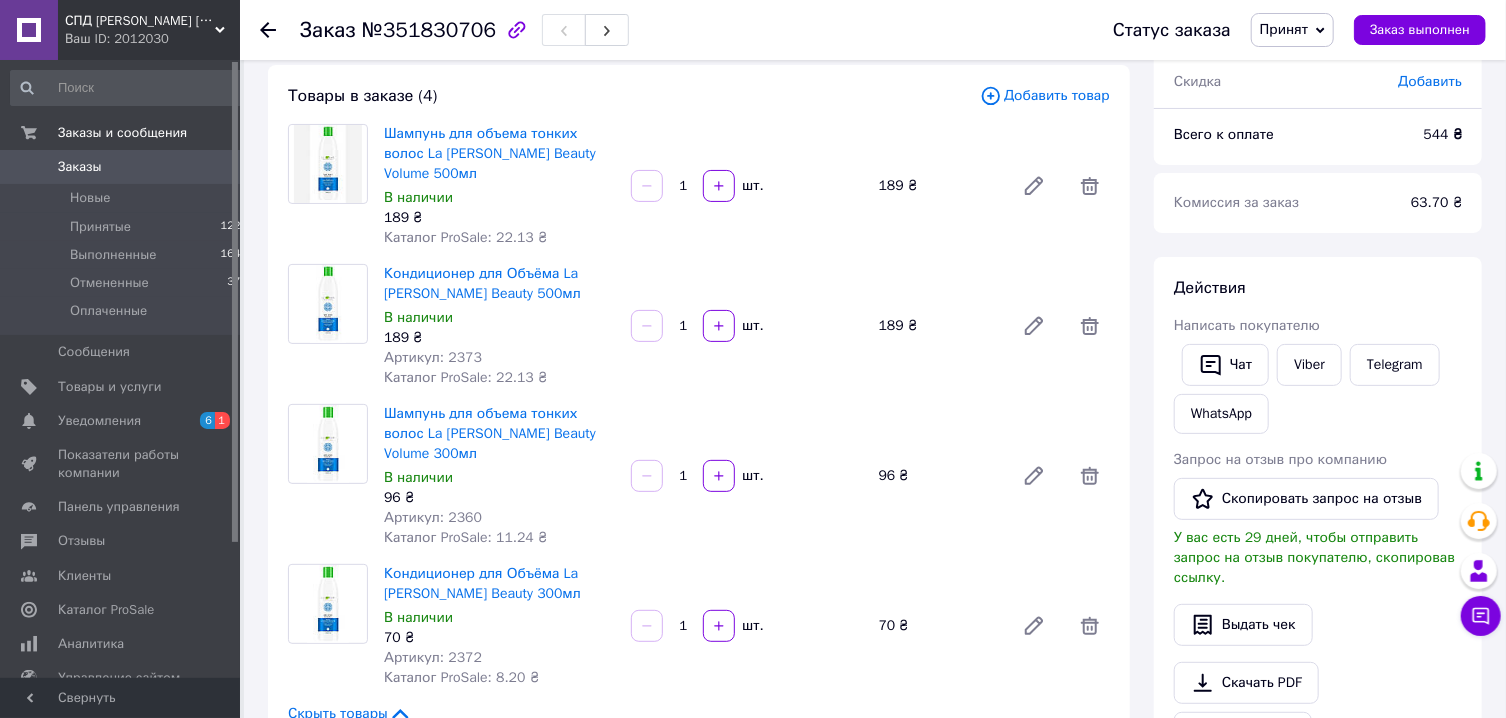 click on "189 ₴" at bounding box center (499, 338) 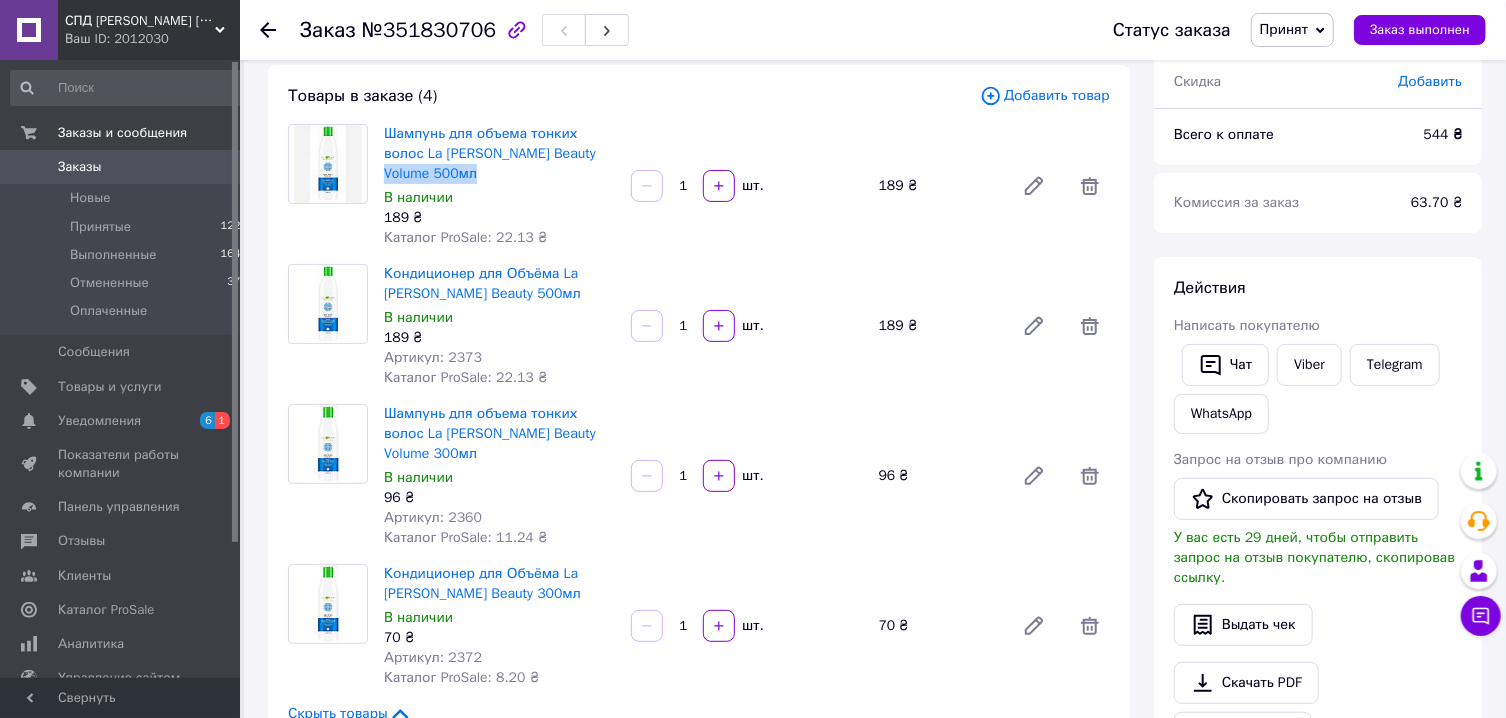 drag, startPoint x: 494, startPoint y: 172, endPoint x: 381, endPoint y: 172, distance: 113 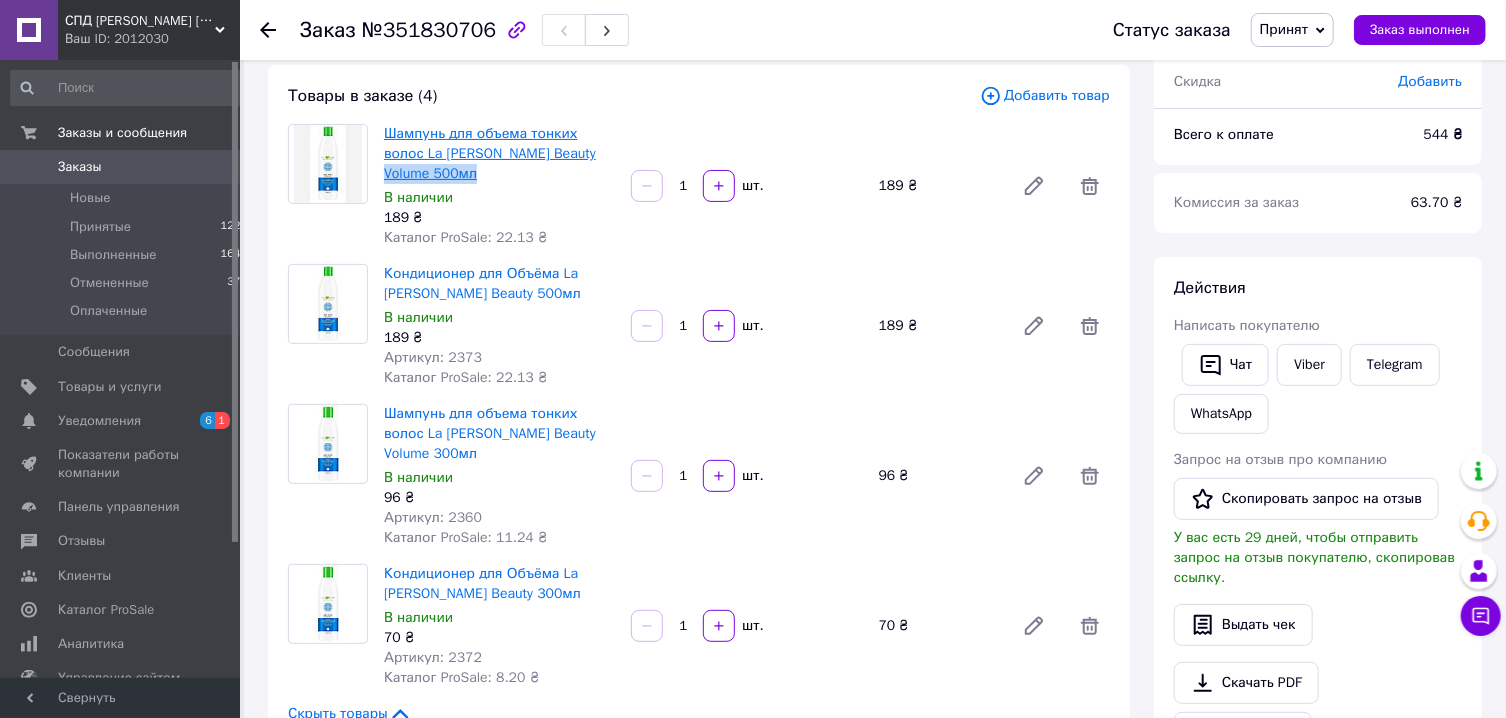 copy on "Volume 500мл" 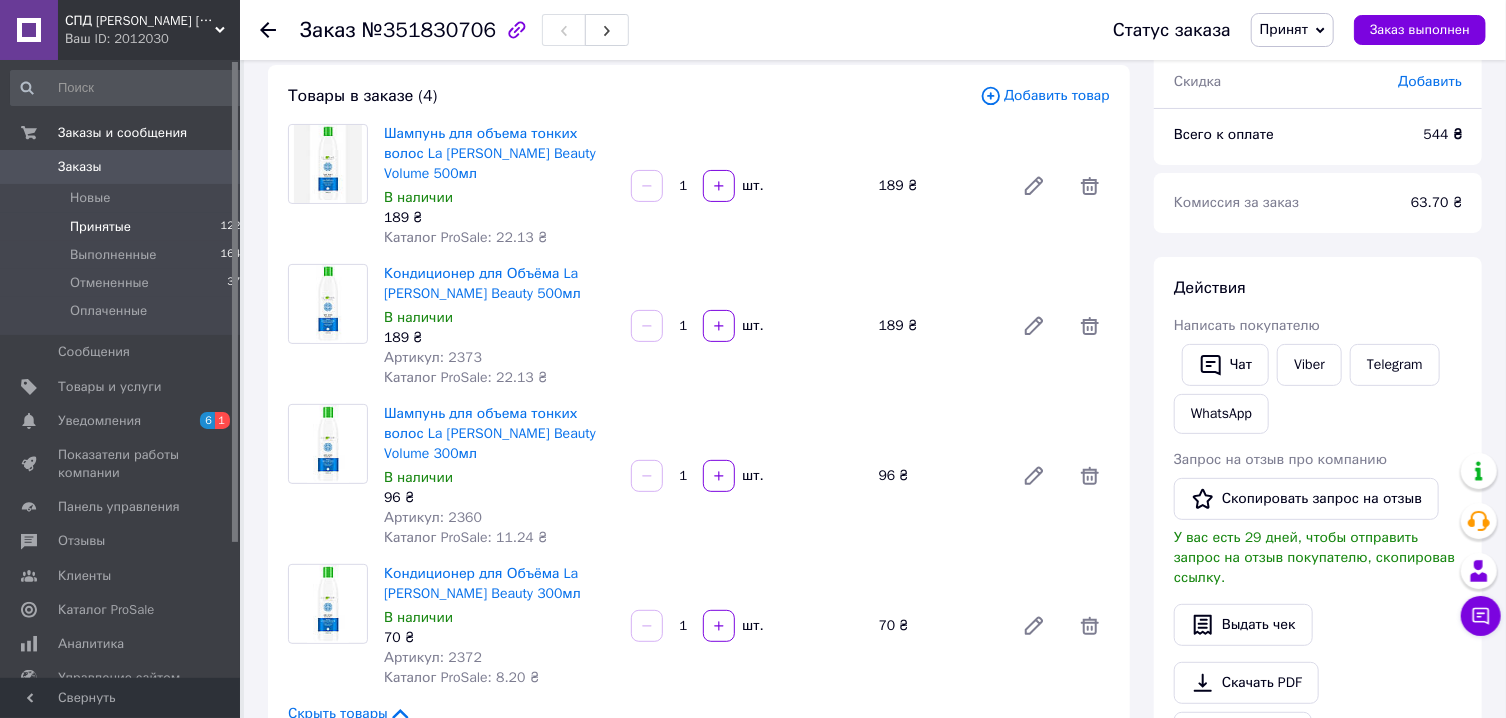 click on "Принятые" at bounding box center (100, 227) 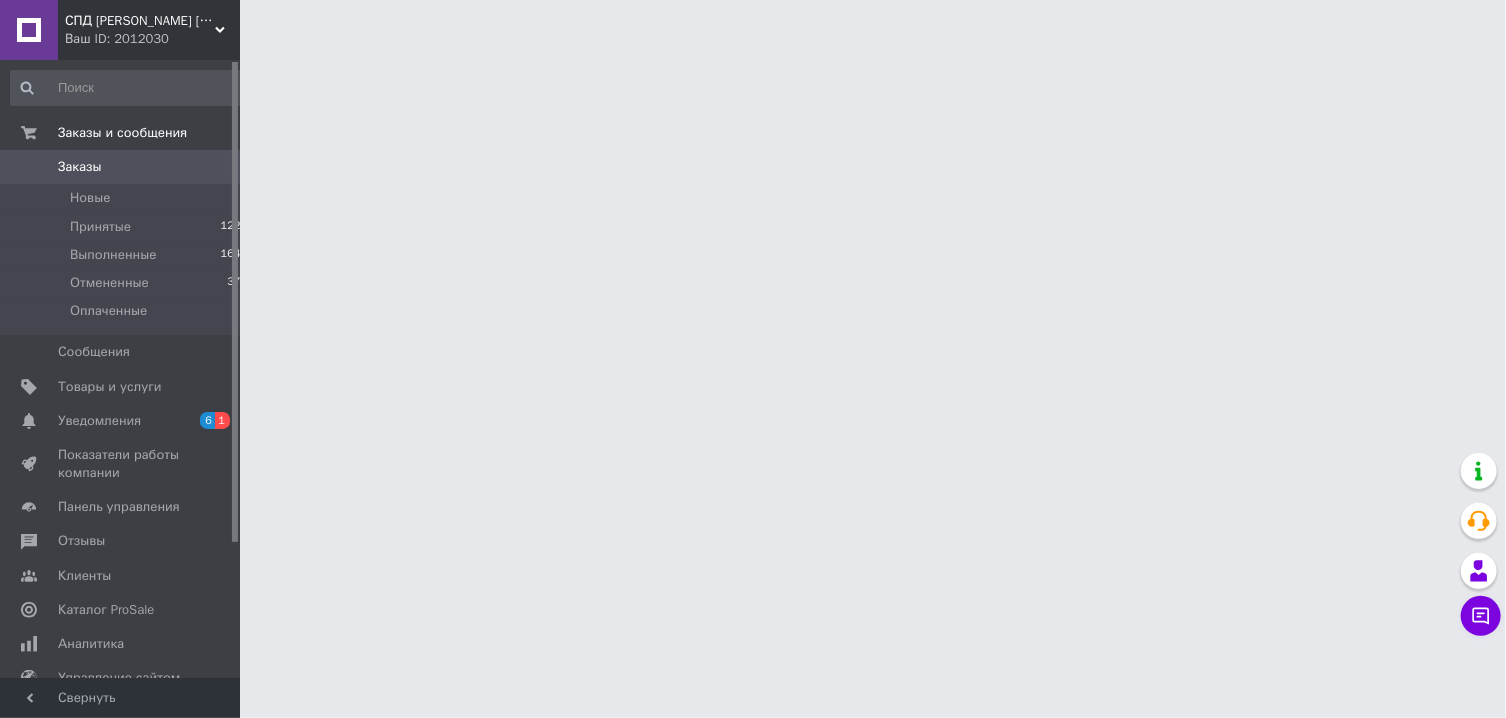 scroll, scrollTop: 0, scrollLeft: 0, axis: both 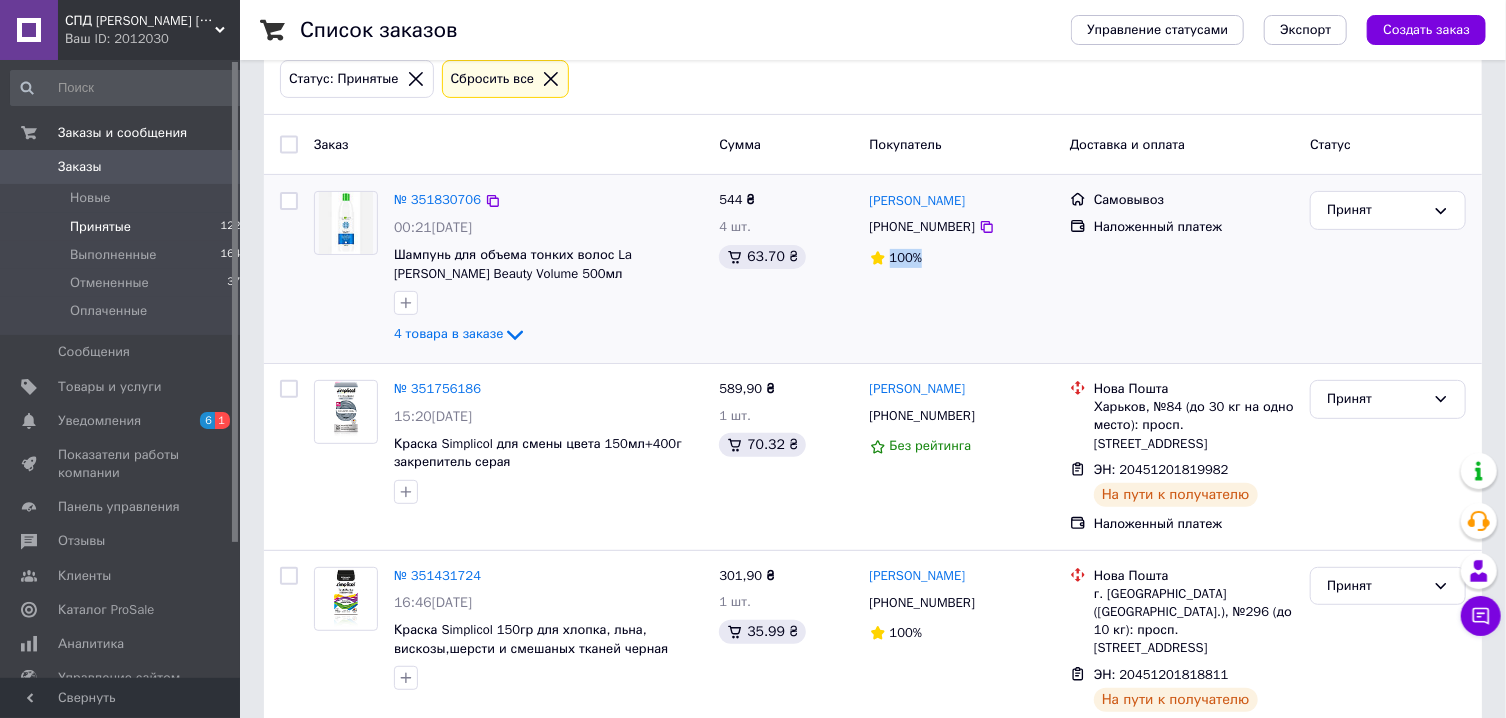 drag, startPoint x: 858, startPoint y: 199, endPoint x: 979, endPoint y: 255, distance: 133.33041 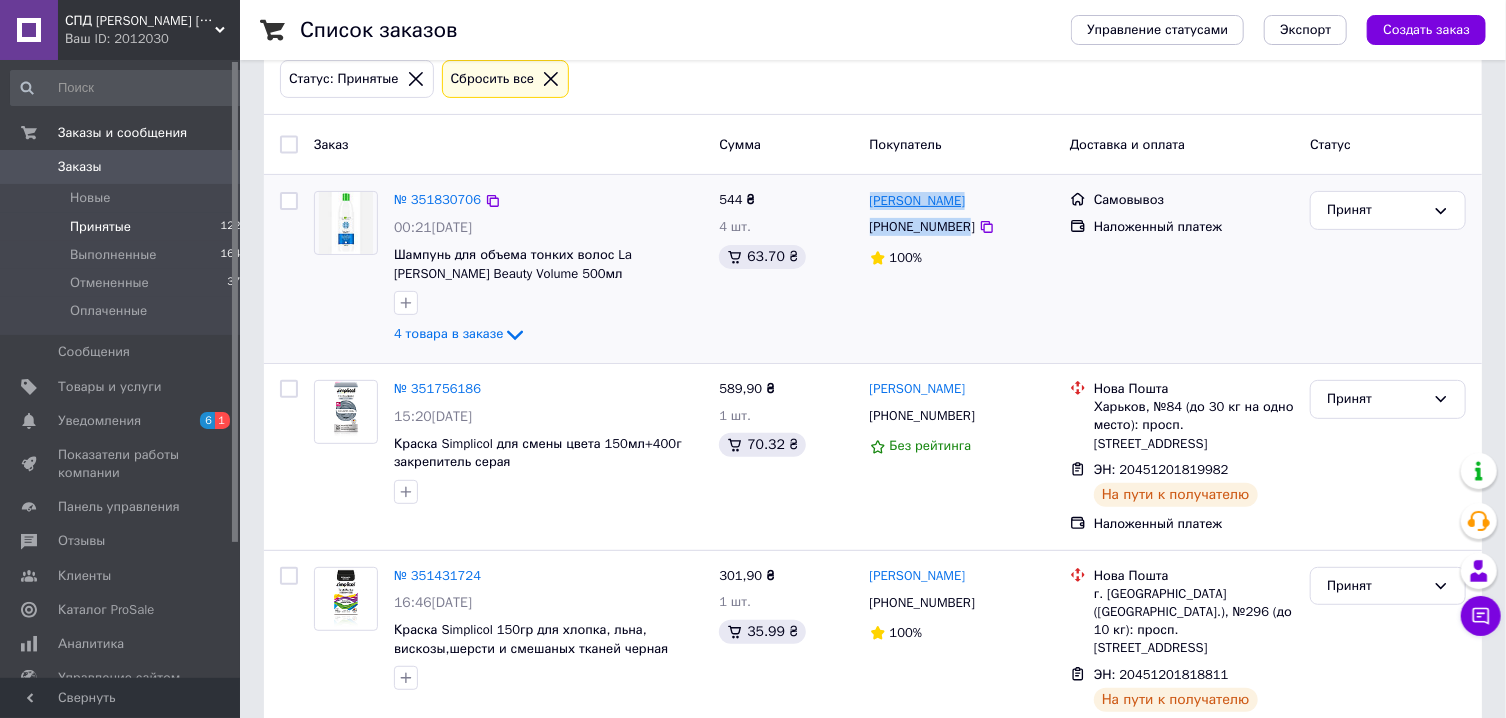 drag, startPoint x: 957, startPoint y: 228, endPoint x: 870, endPoint y: 207, distance: 89.498604 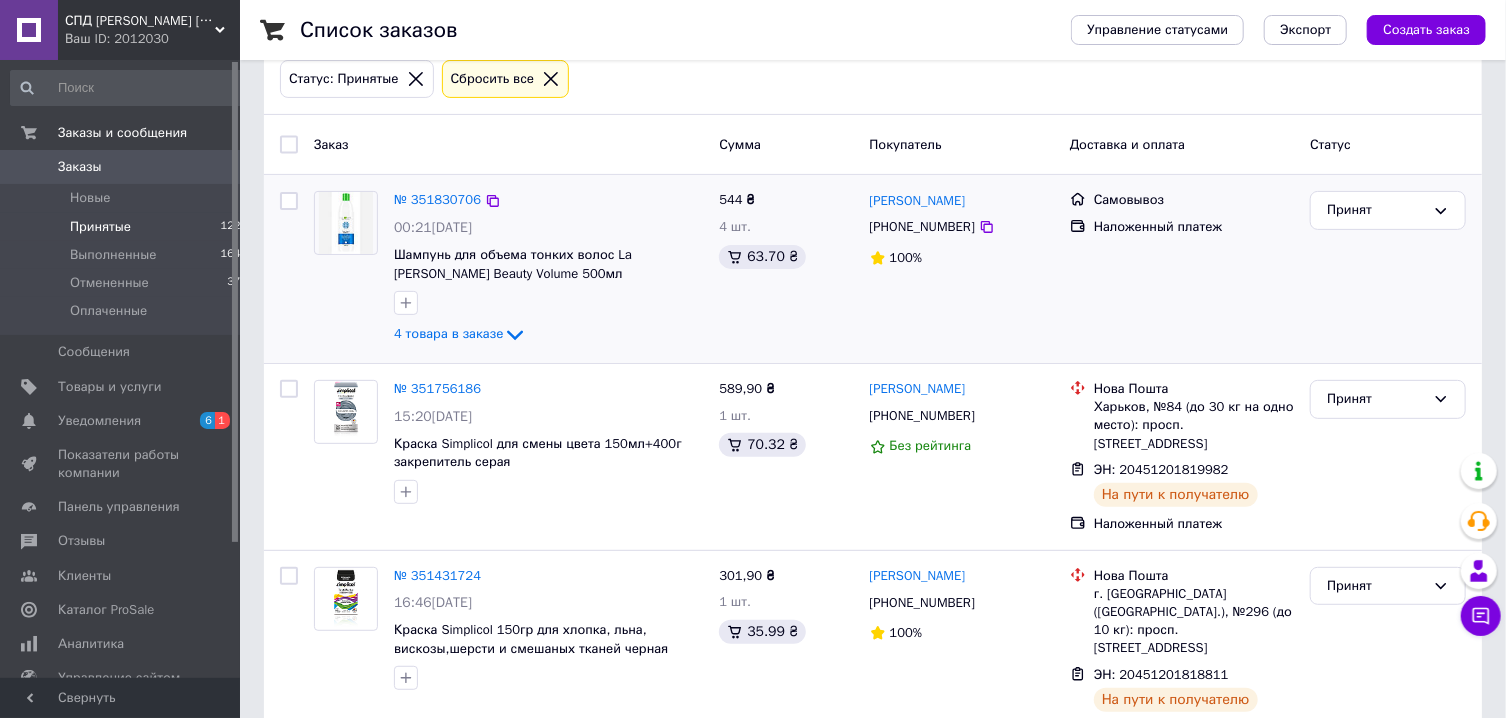 click on "544 ₴ 4 шт. 63.70 ₴" at bounding box center (786, 269) 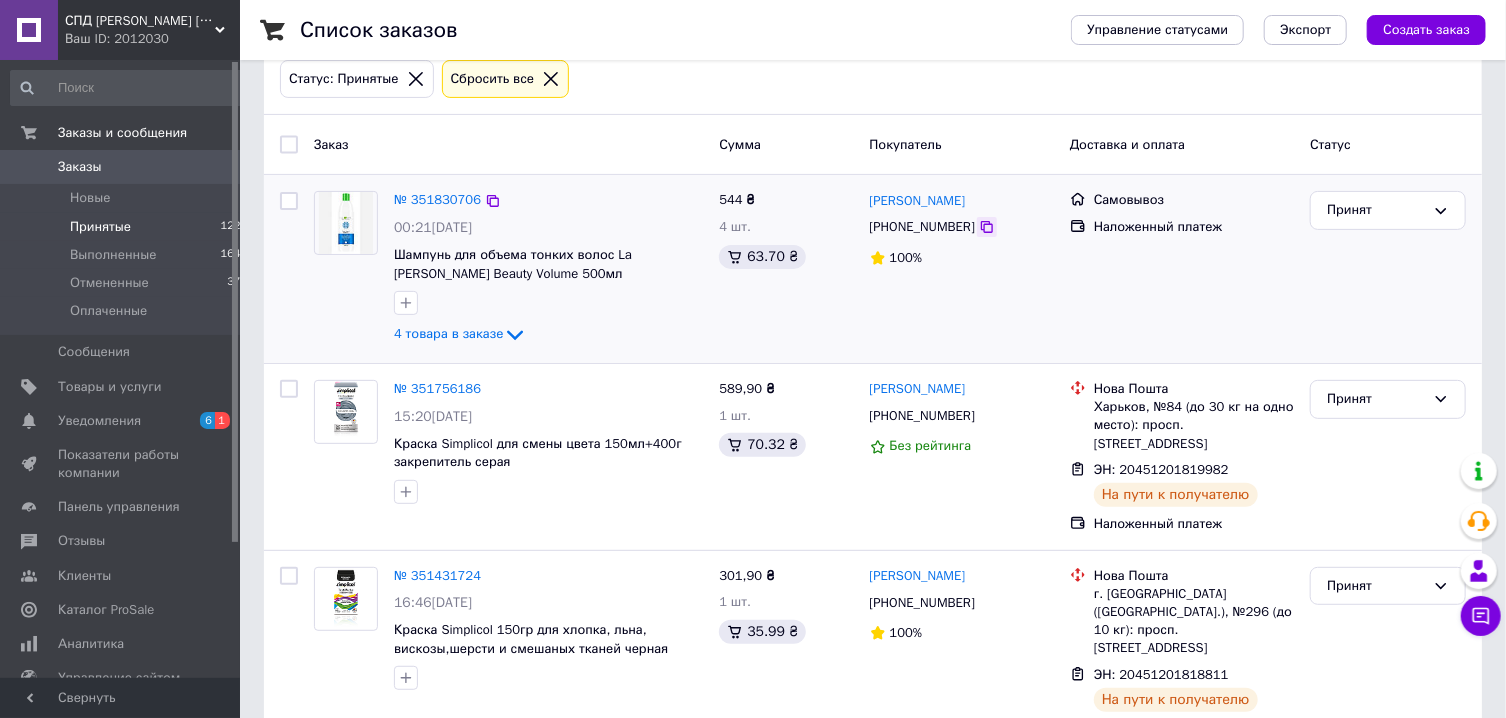 click 